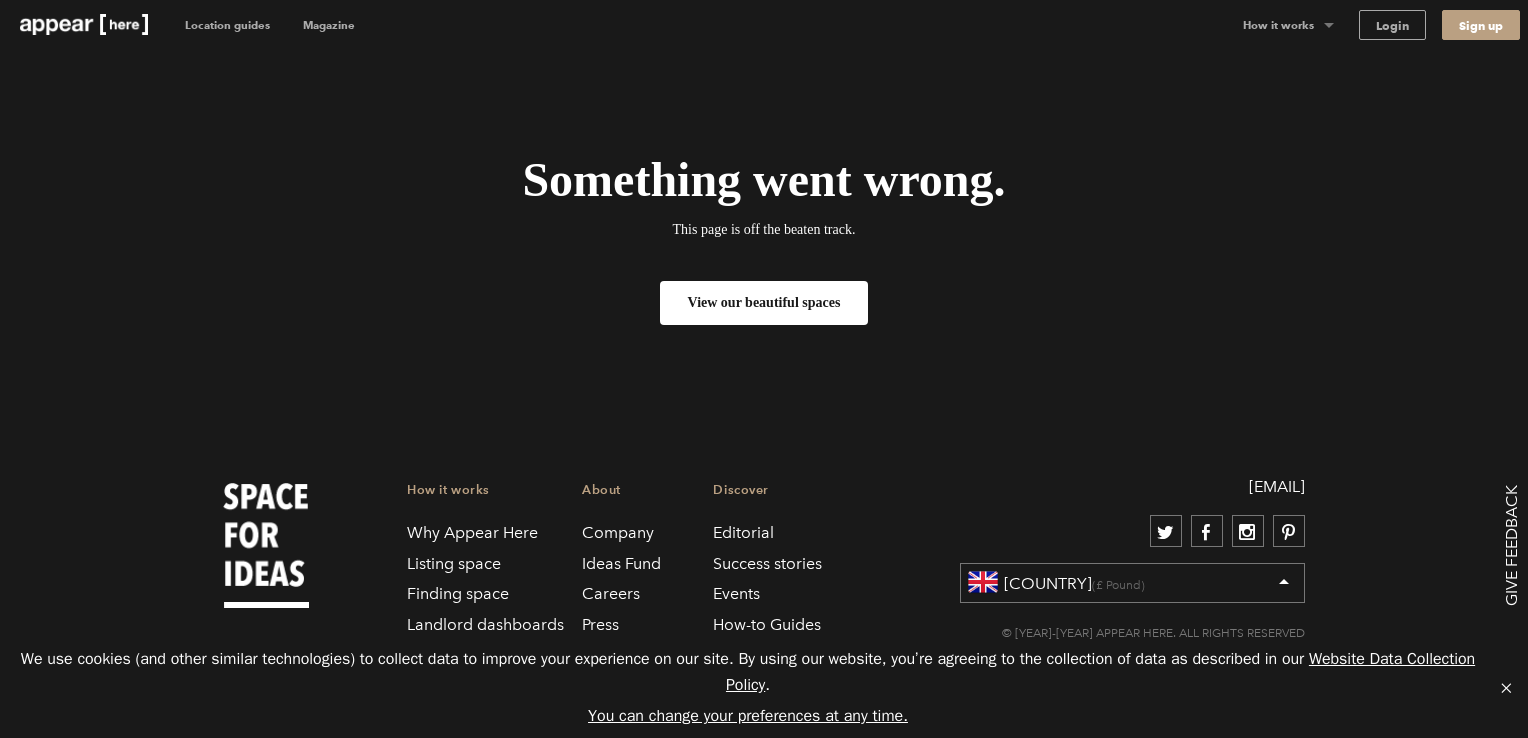 scroll, scrollTop: 0, scrollLeft: 0, axis: both 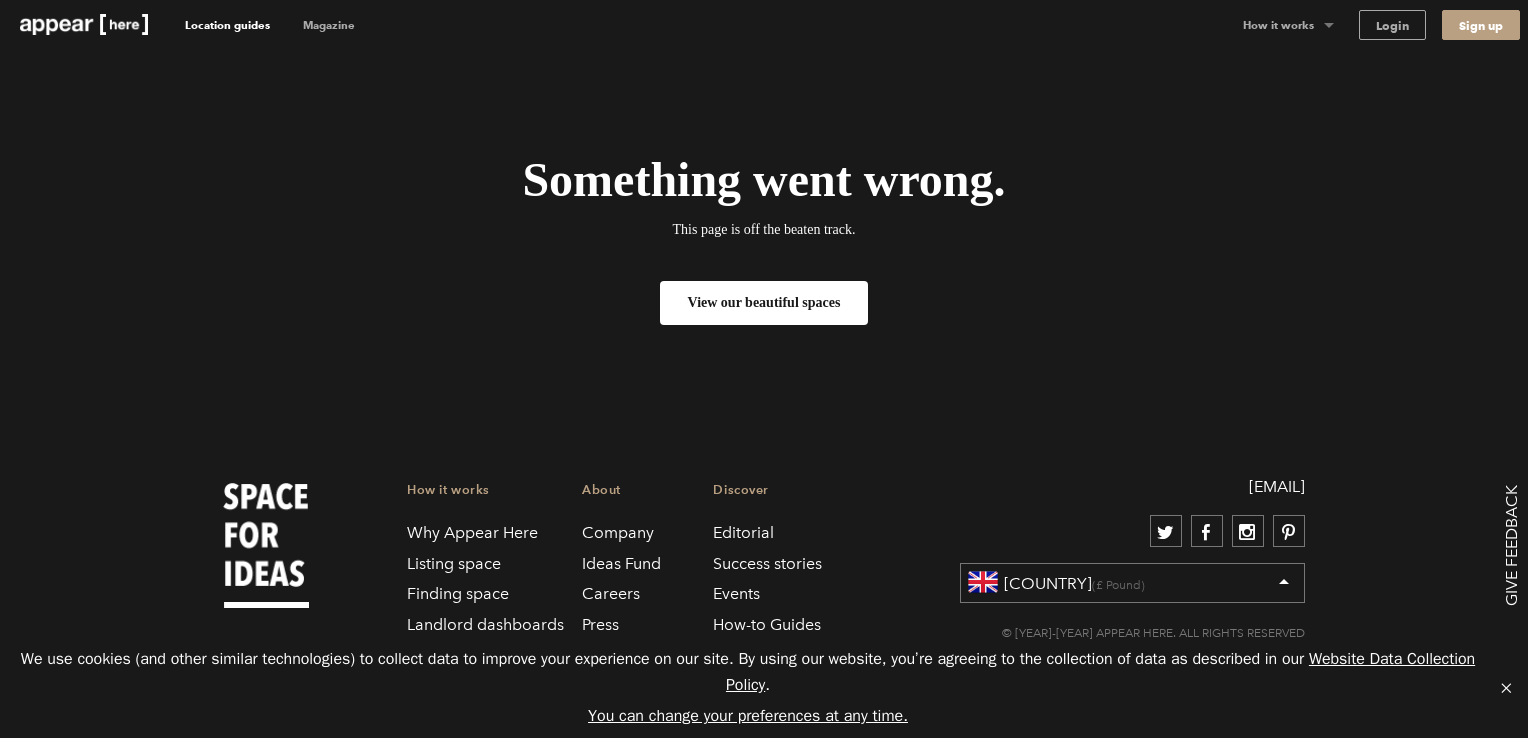 click on "Location guides" at bounding box center [227, 25] 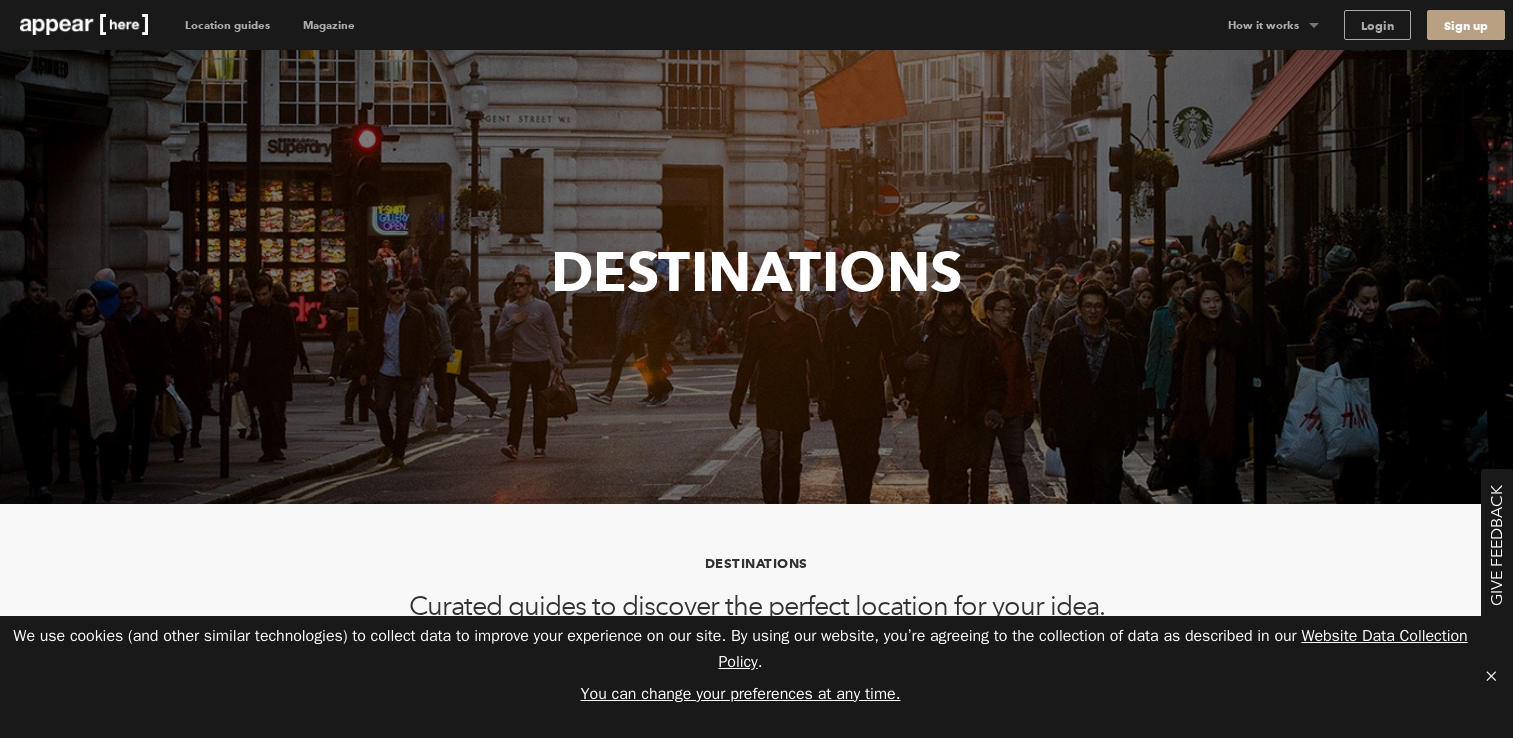 scroll, scrollTop: 0, scrollLeft: 0, axis: both 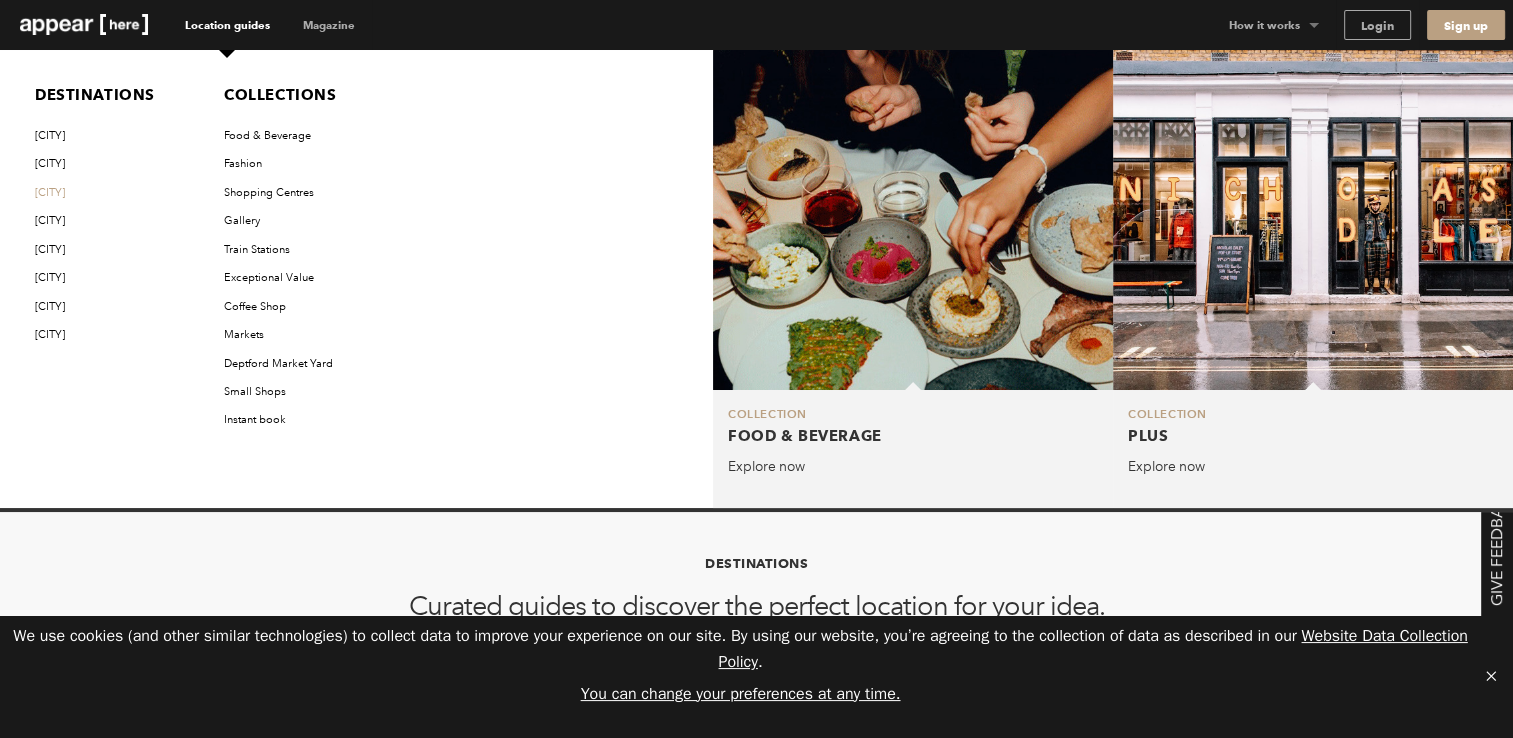 click on "[CITY]" at bounding box center (112, 193) 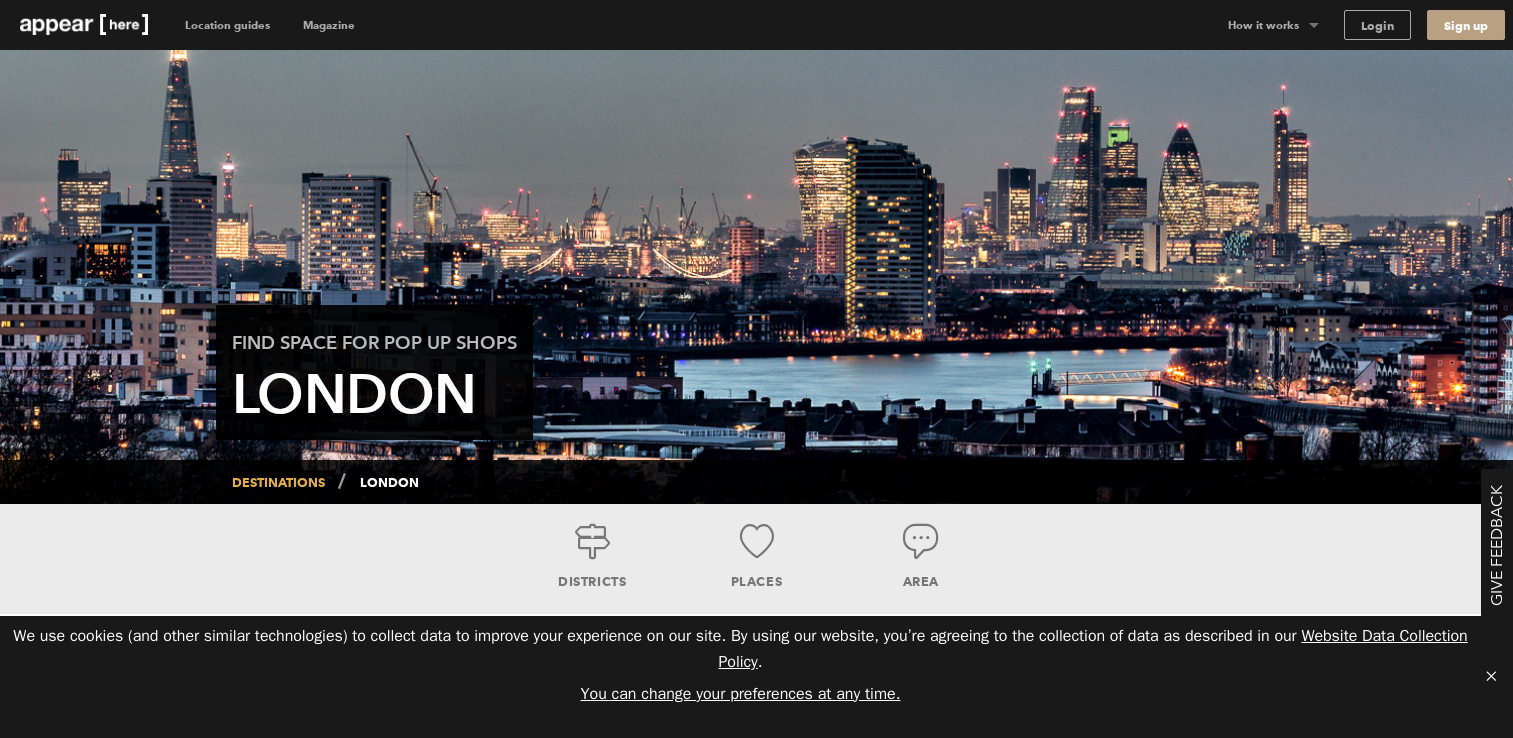 scroll, scrollTop: 0, scrollLeft: 0, axis: both 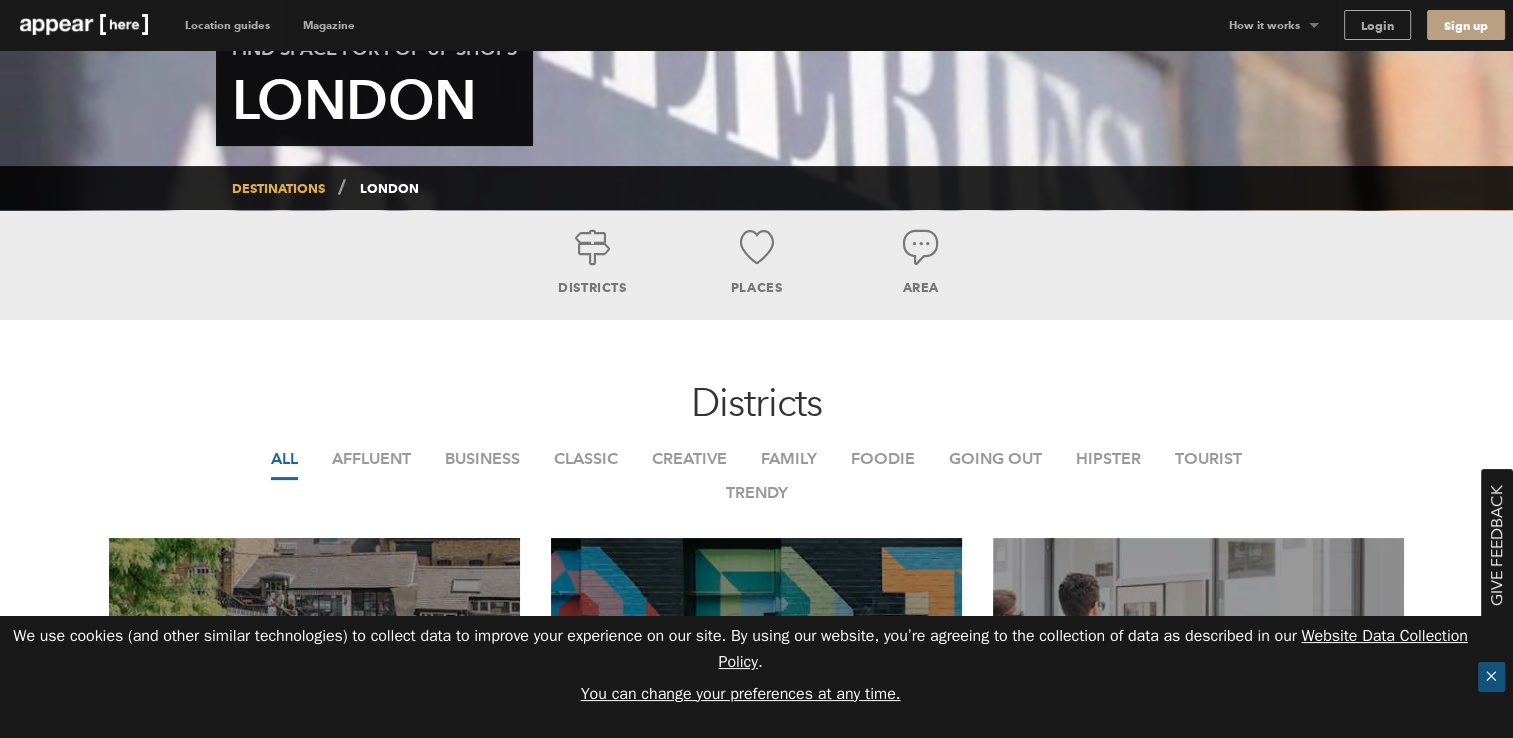 click on "✕" at bounding box center [1491, 677] 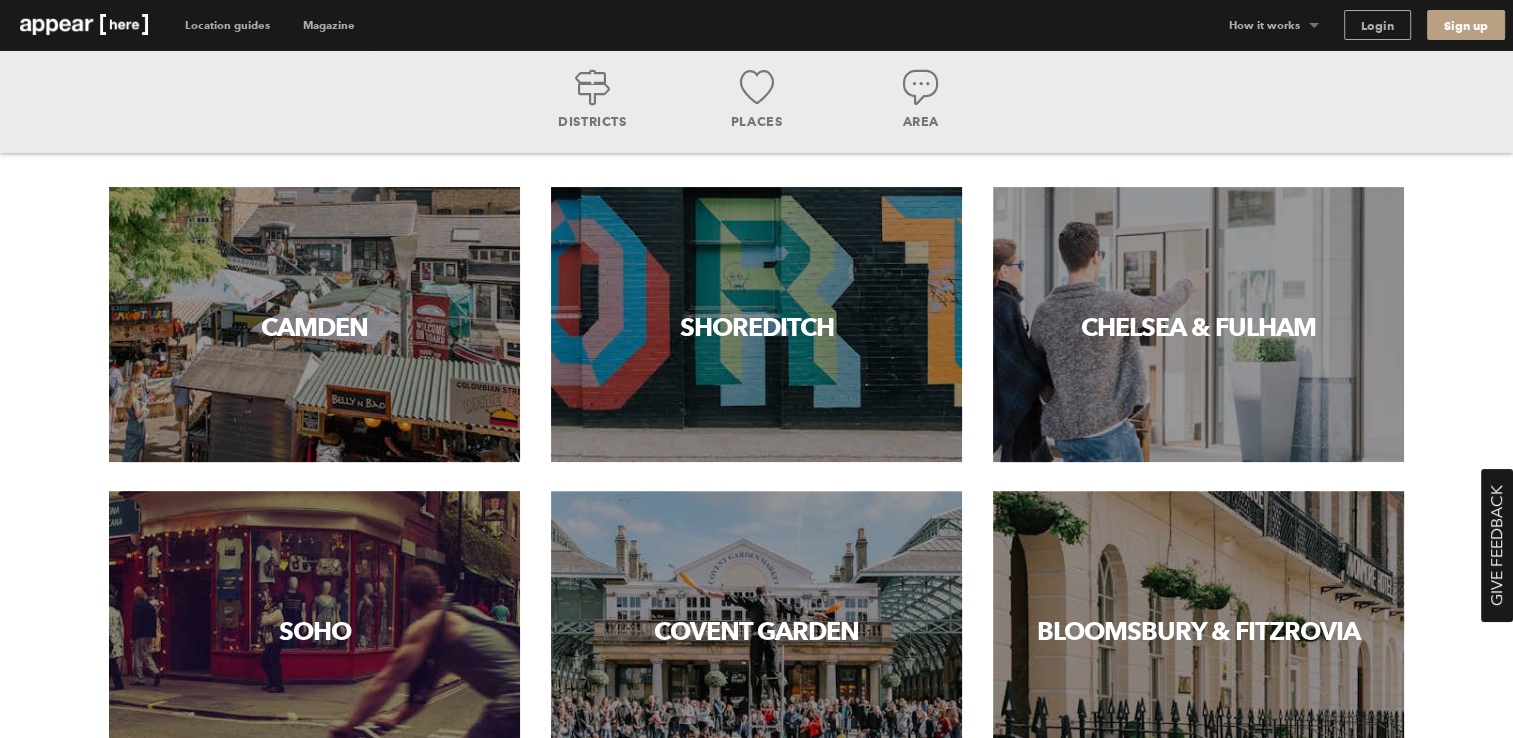 scroll, scrollTop: 574, scrollLeft: 0, axis: vertical 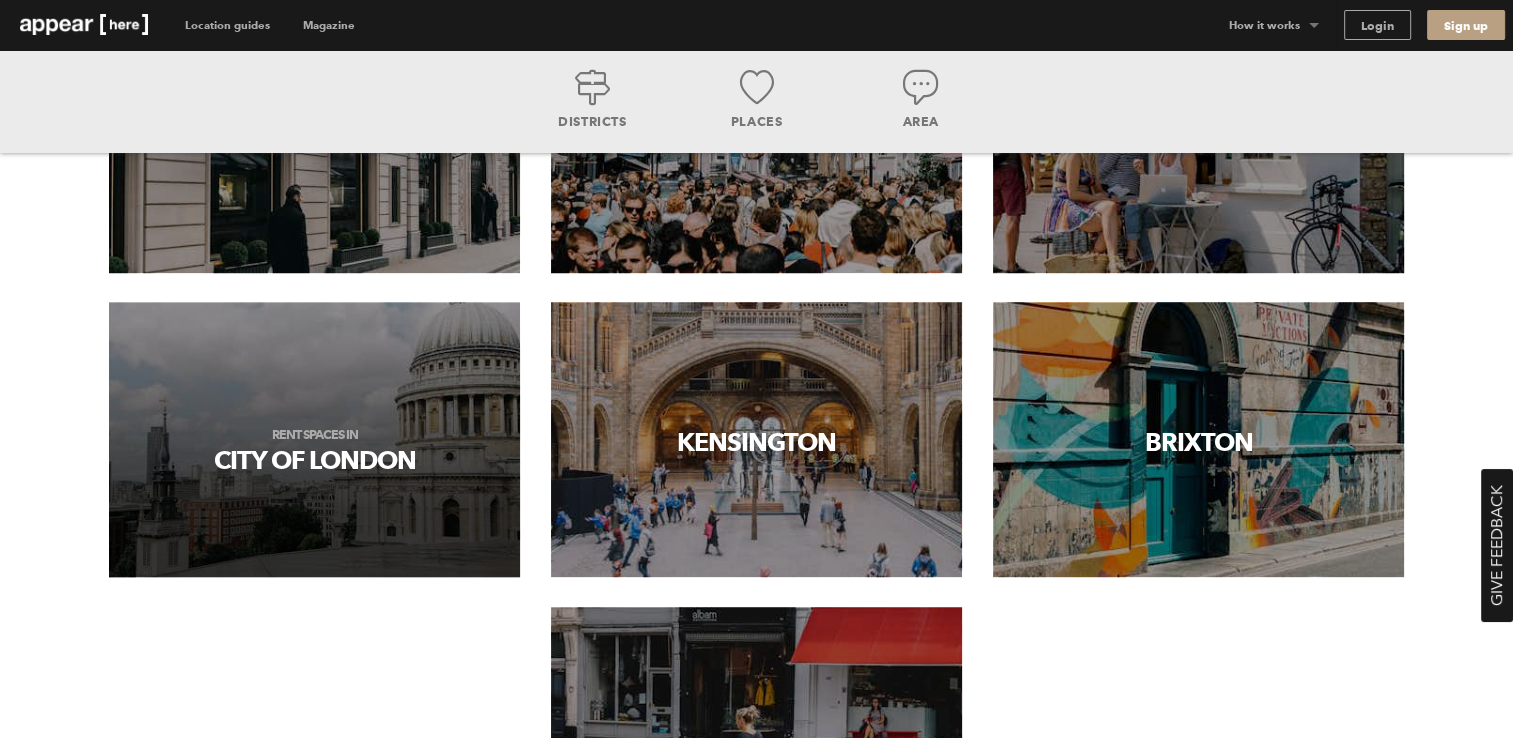 click on "Rent spaces in
City of London" at bounding box center (314, 452) 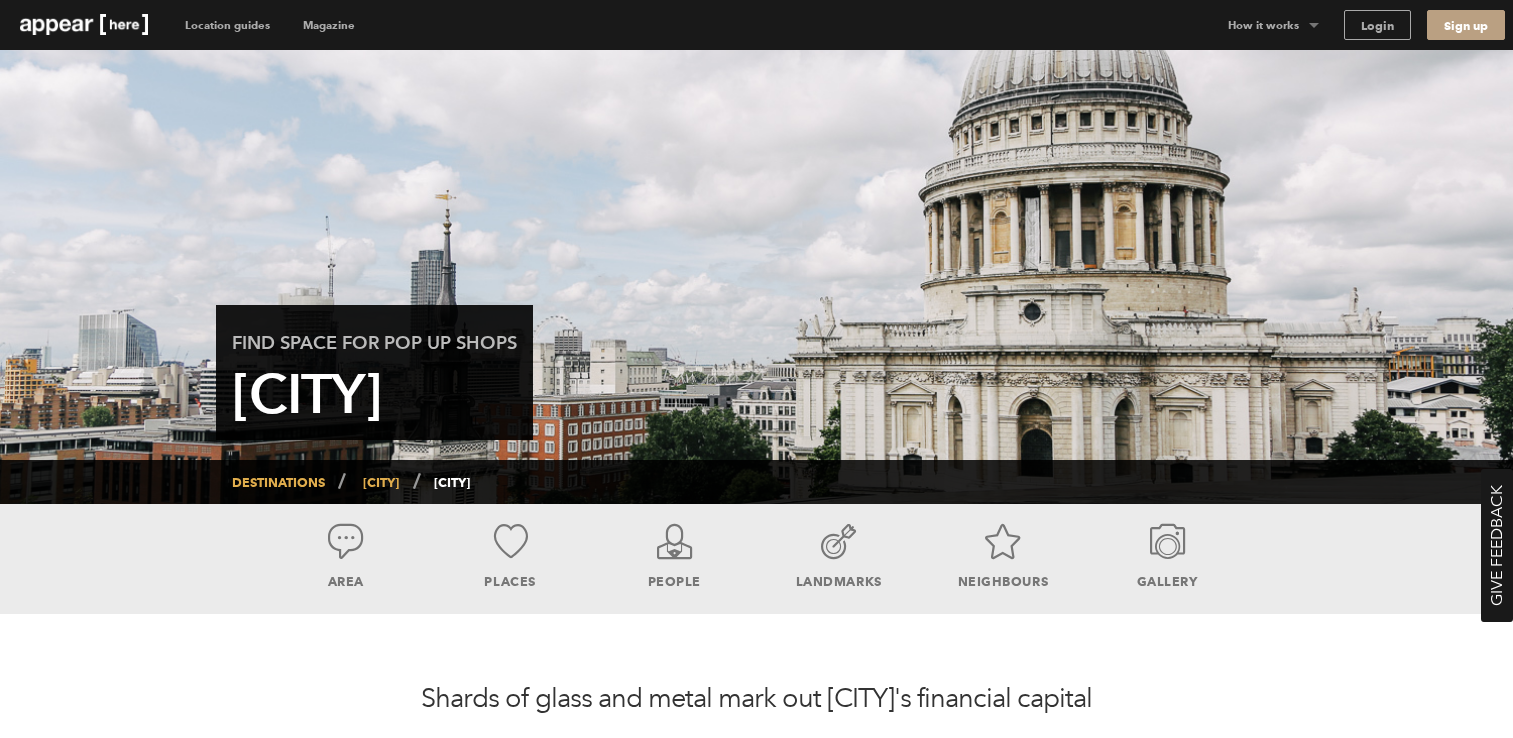 scroll, scrollTop: 0, scrollLeft: 0, axis: both 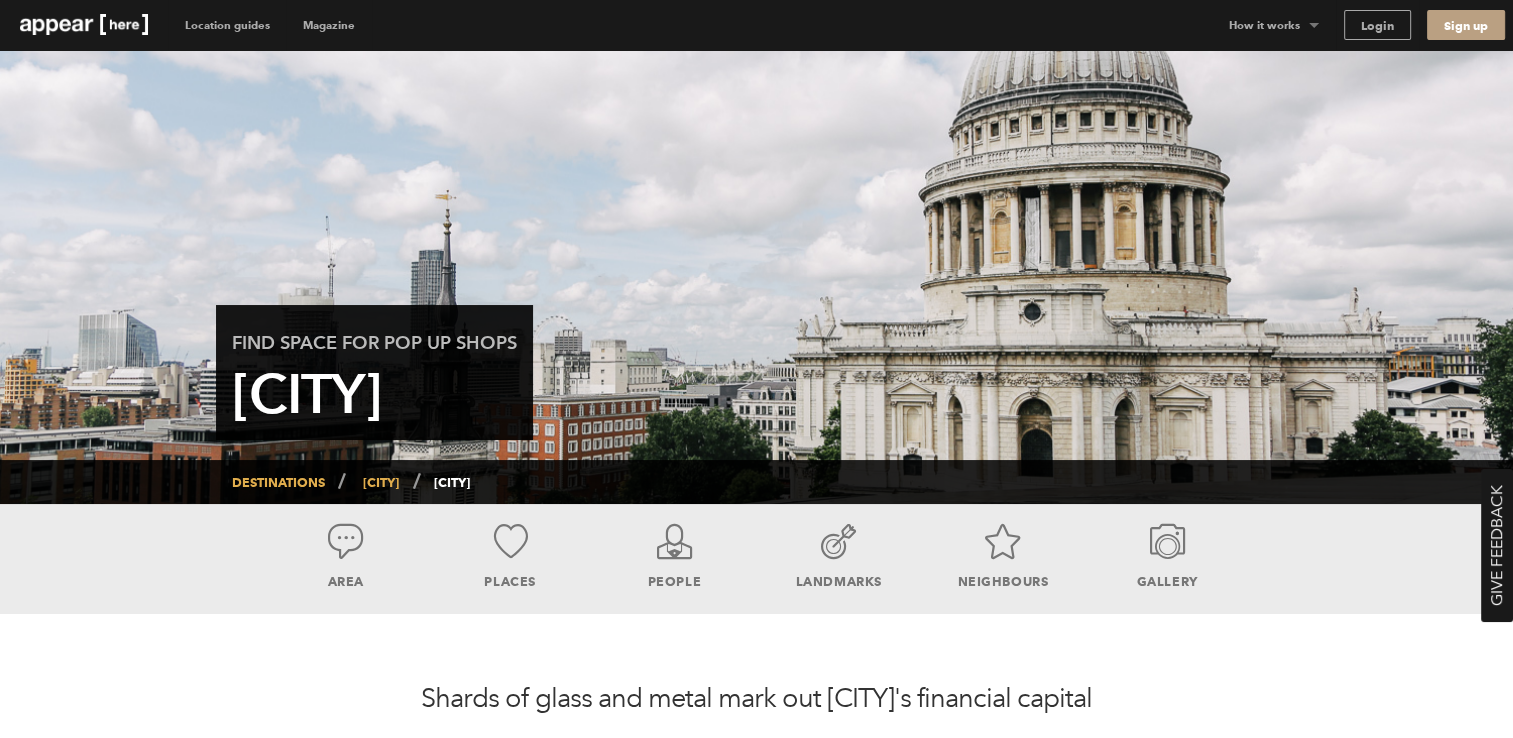 click on "City of London" at bounding box center (434, 482) 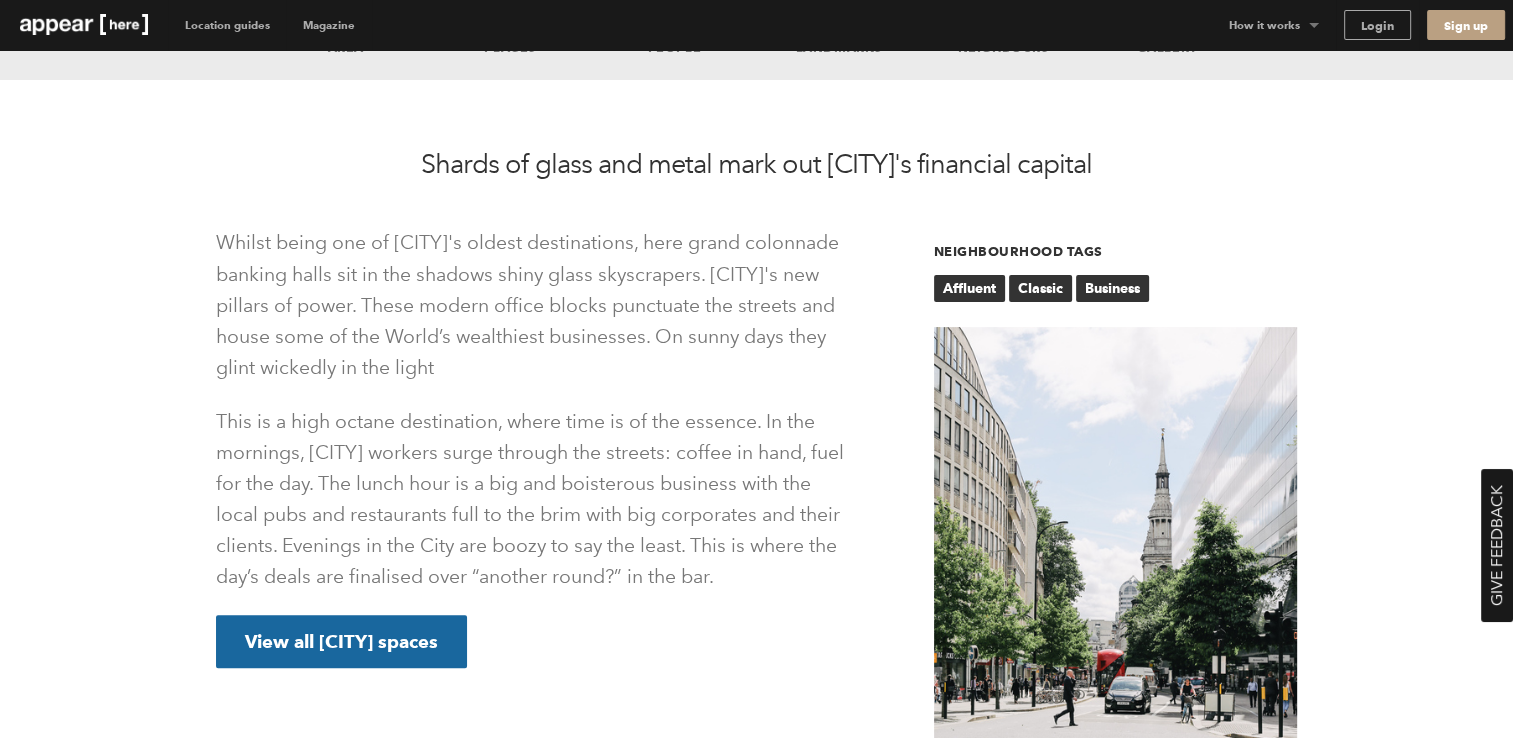 scroll, scrollTop: 535, scrollLeft: 0, axis: vertical 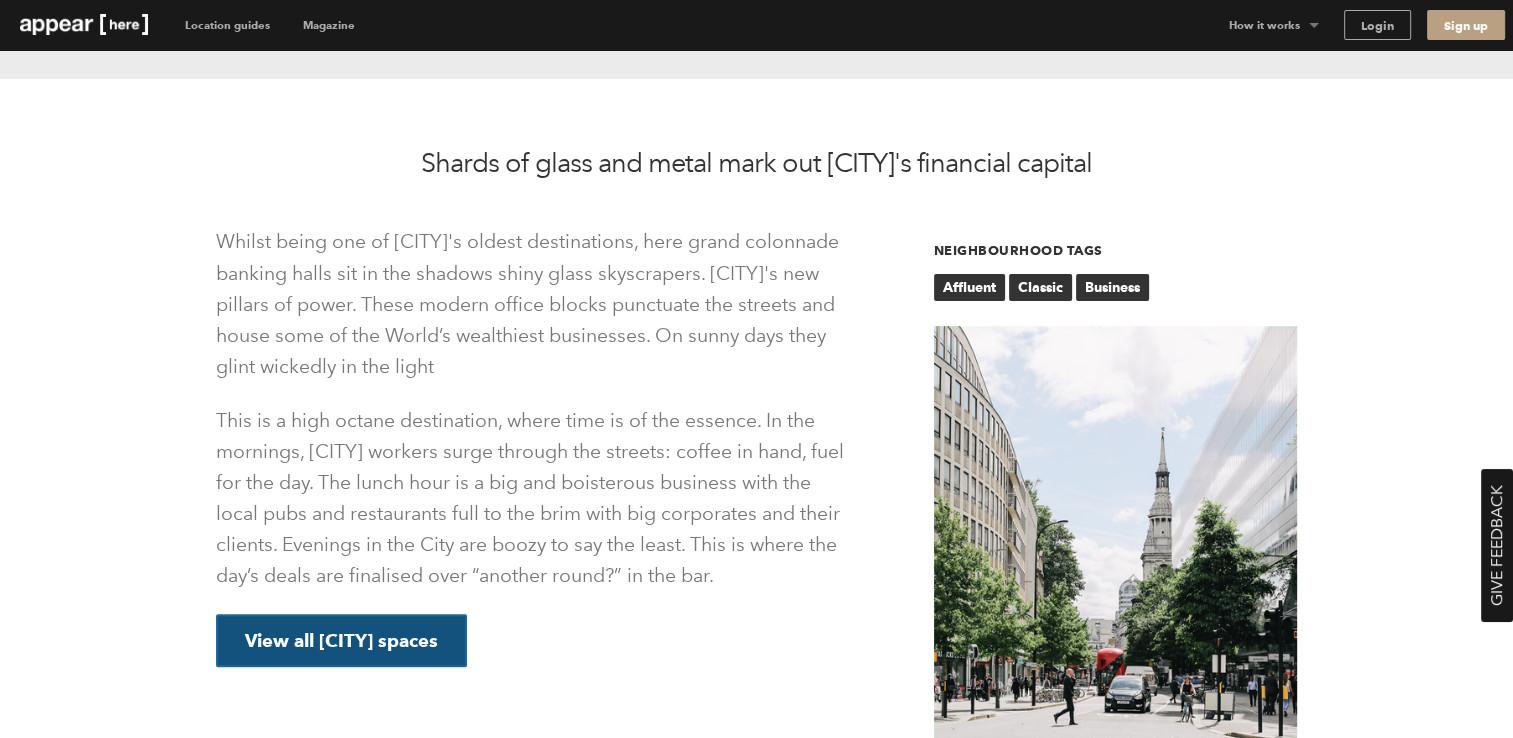 click on "View all City of London spaces" at bounding box center (342, 641) 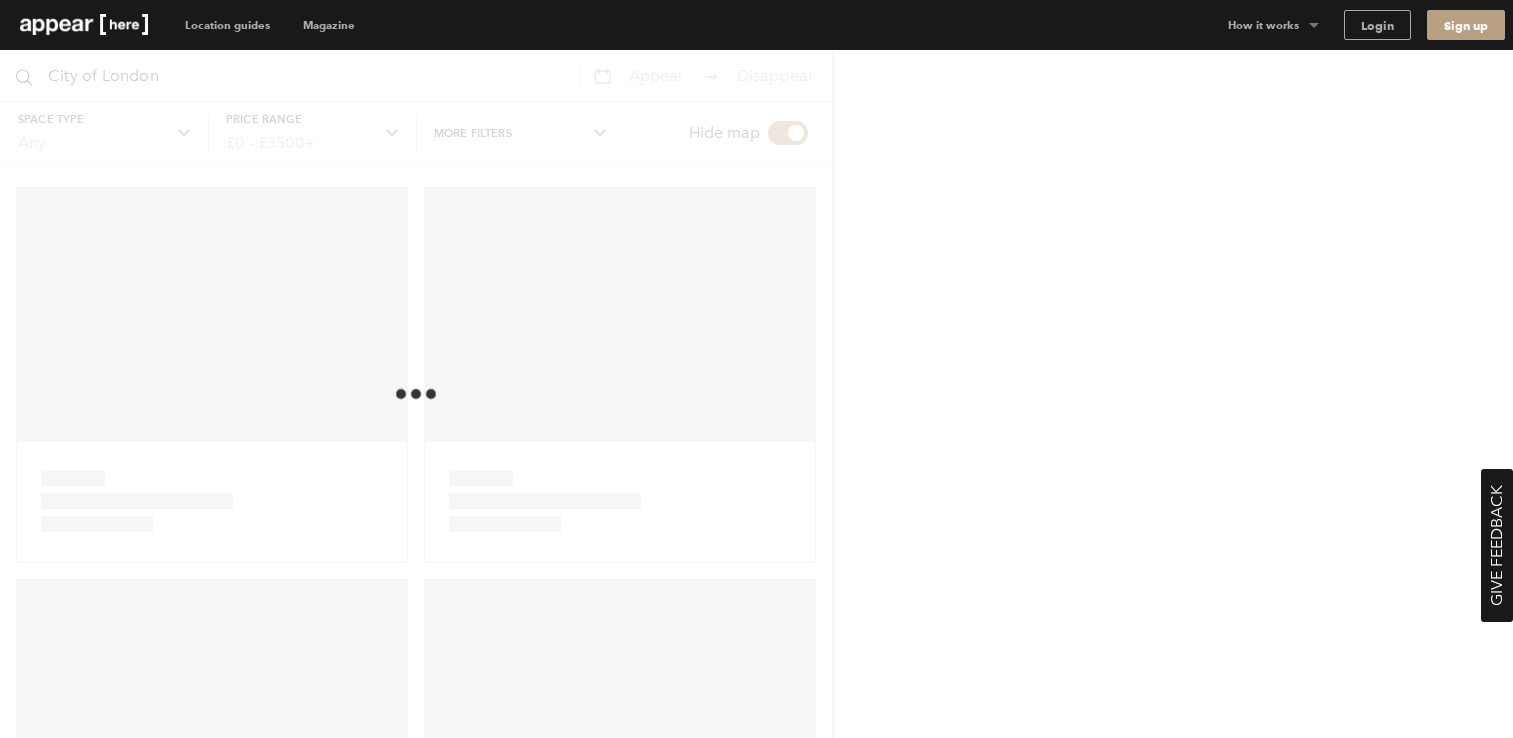 scroll, scrollTop: 0, scrollLeft: 0, axis: both 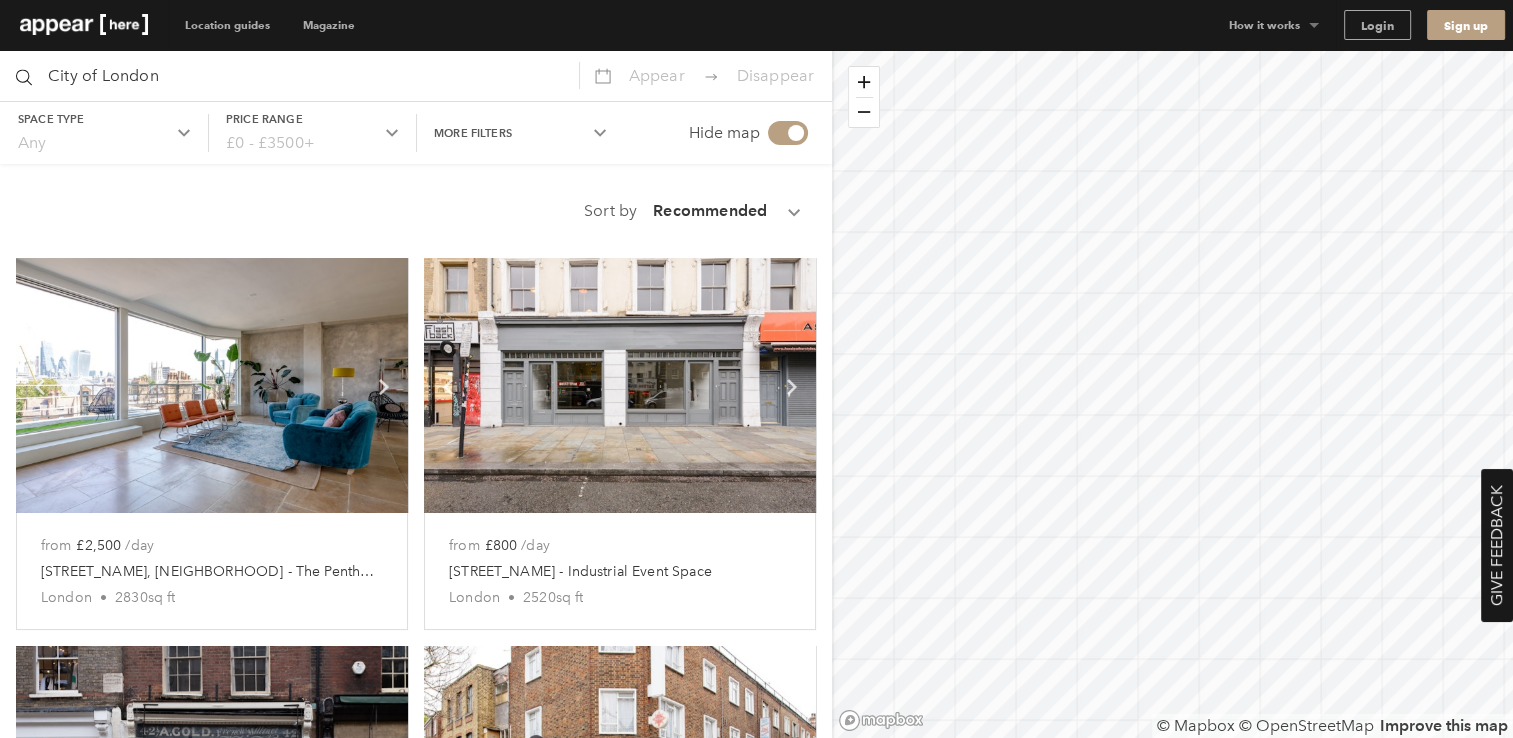 click on "Appear" at bounding box center [657, 75] 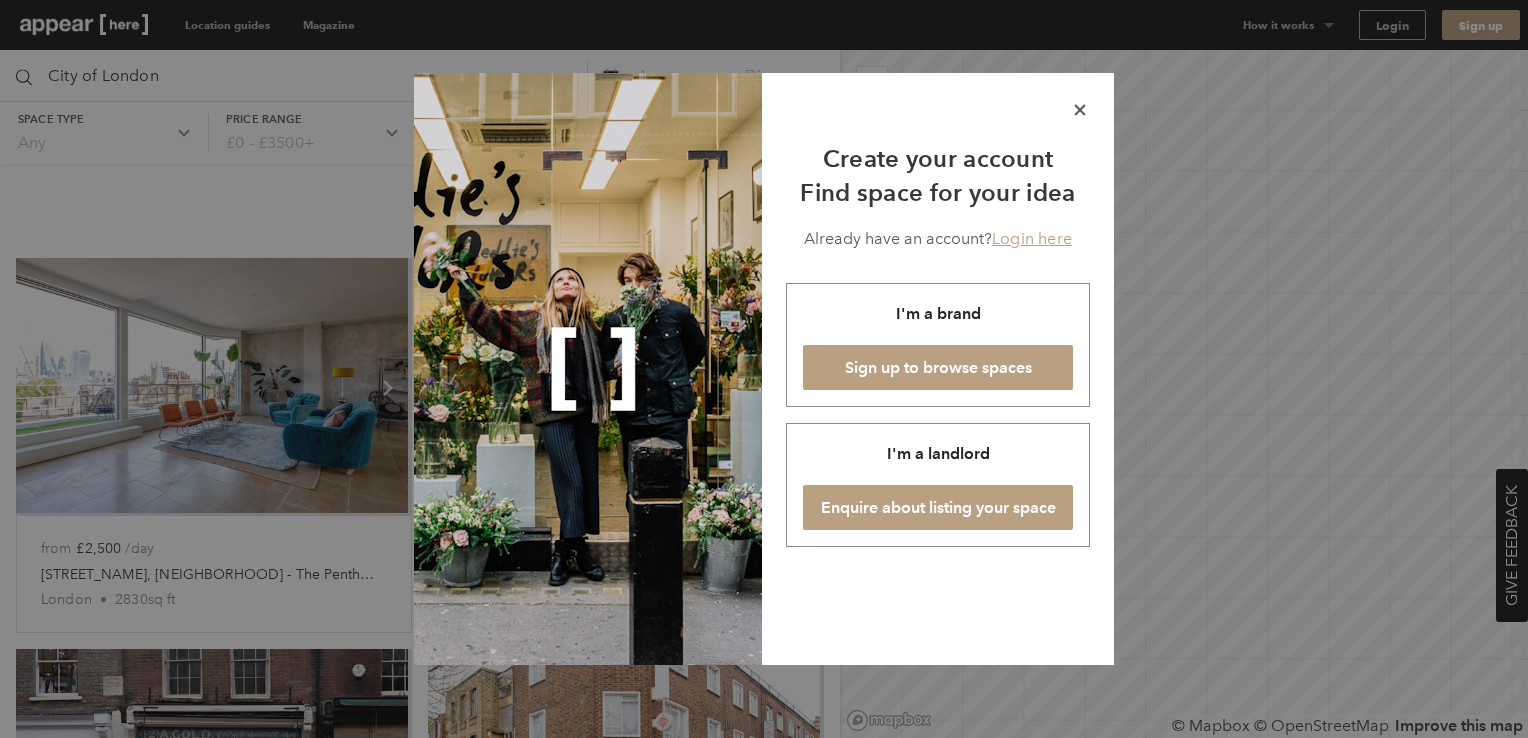 drag, startPoint x: 1033, startPoint y: 219, endPoint x: 1033, endPoint y: 231, distance: 12 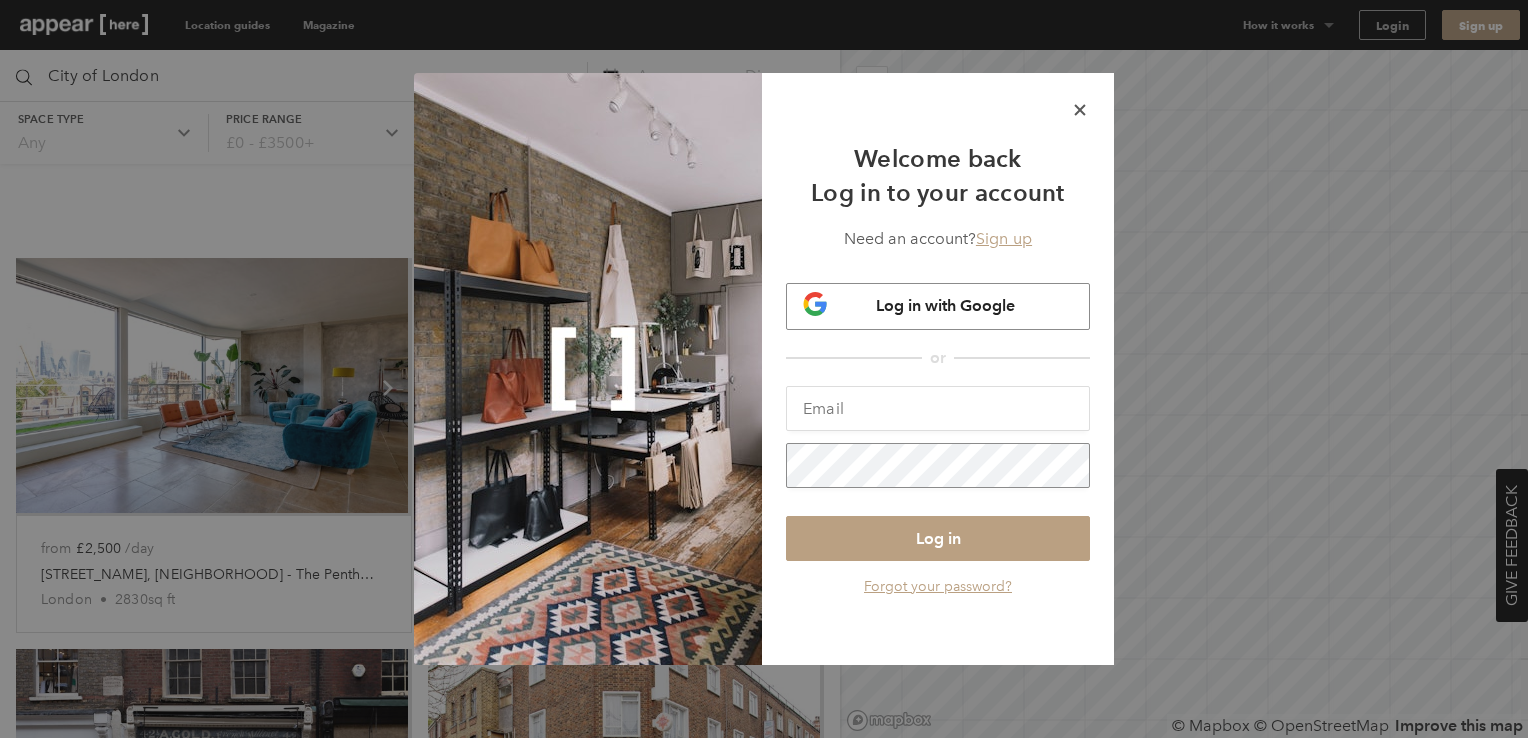 click on "fEq8AXn5Tkq0/dua17y5R+Obcx59nd003y5+pbjKVgoEXQW0pSdjsPn10URqflXly2RnGA/A4OMSXSVchY+Fqw== /spaces/search?destination_id=176a9916-644f-4add-a700-86025d5ef444&place_id=ChIJX4XfTlUDdkgRwISR0ciFEQo&q=City%20of%20London&search_campaign=destination-page&search_medium=link&search_source=destinations&search_id=ow1tu1dd3mf&page=1&type=space Log in Forgot your password?" at bounding box center (938, 492) 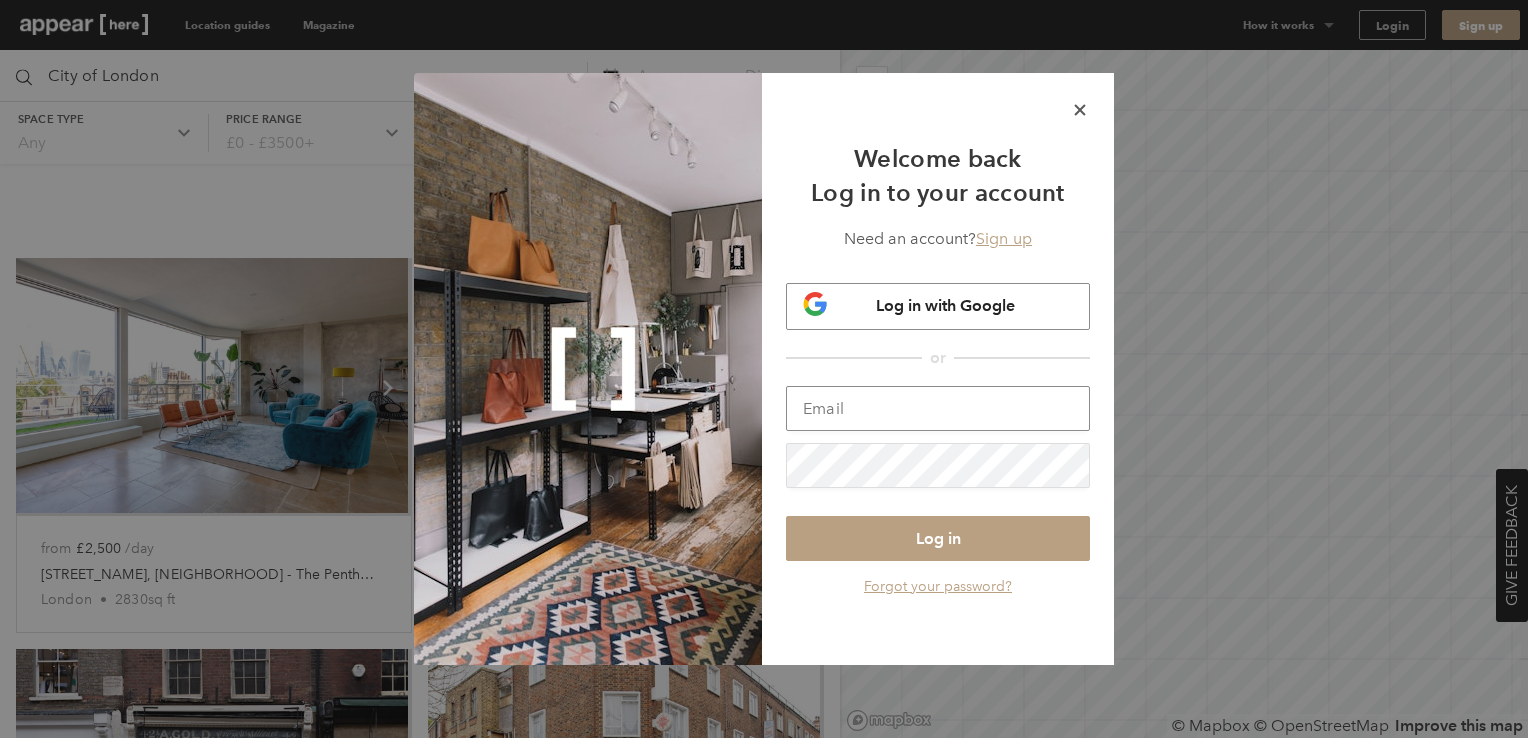 click at bounding box center (938, 408) 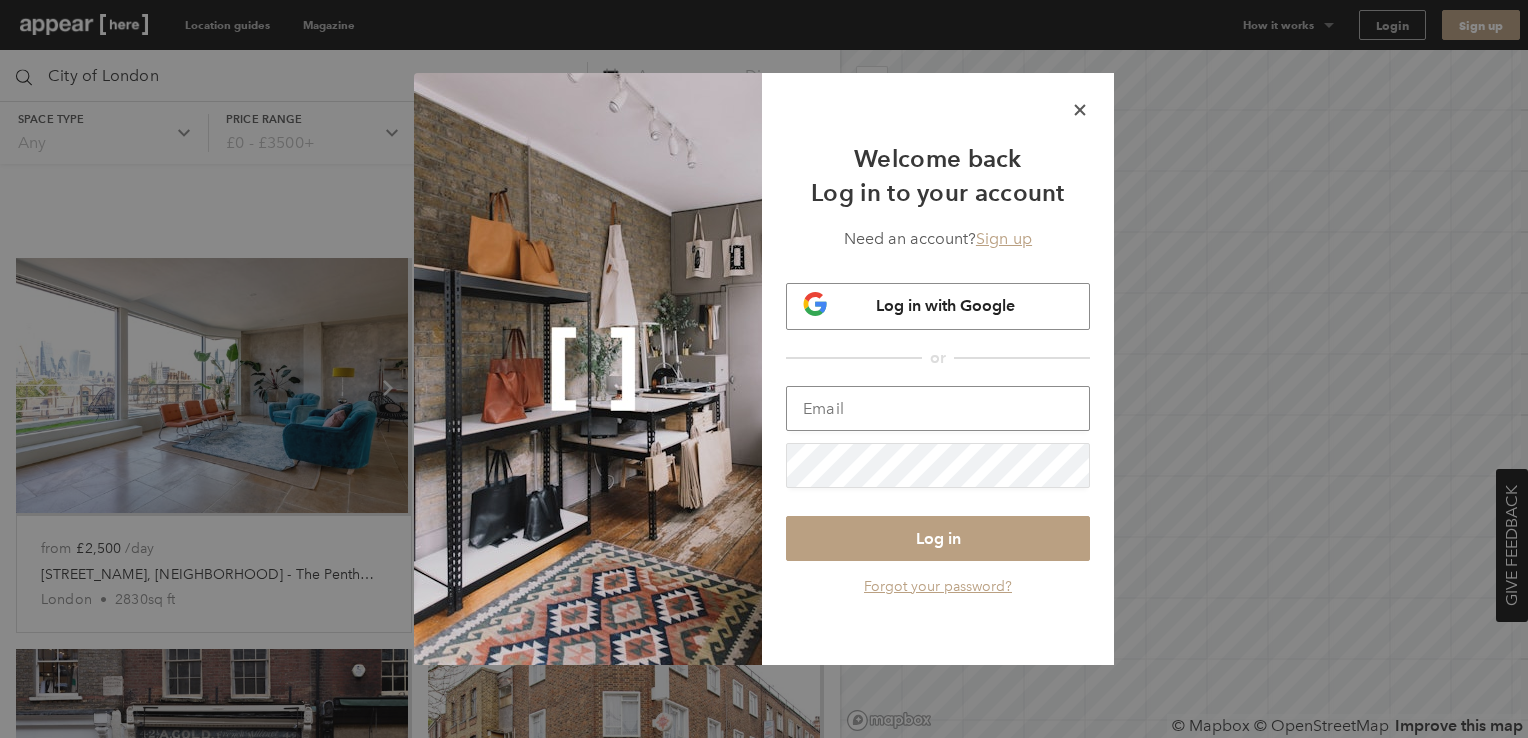 type on "marco@rodriguesgoncalves.com" 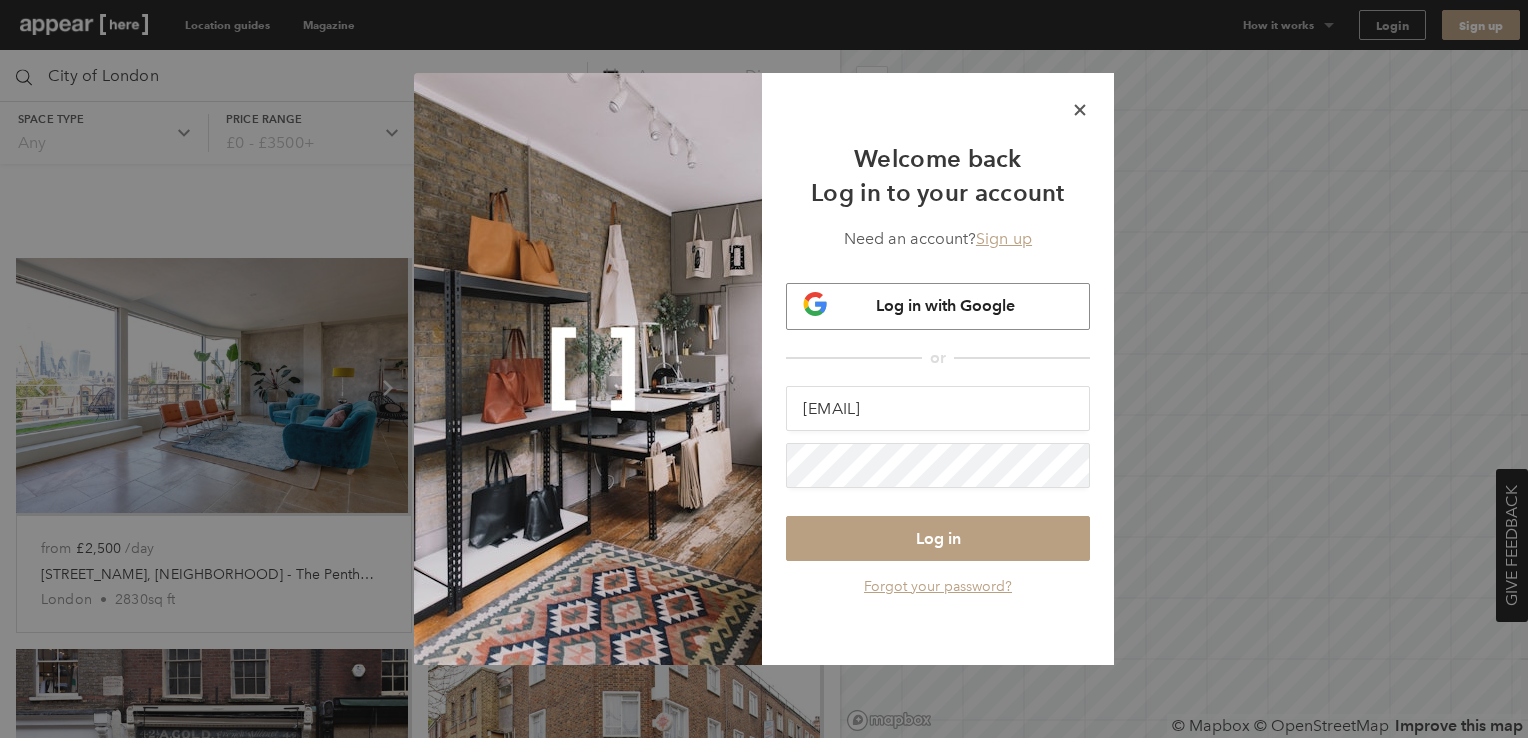 click on "fEq8AXn5Tkq0/dua17y5R+Obcx59nd003y5+pbjKVgoEXQW0pSdjsPn10URqflXly2RnGA/A4OMSXSVchY+Fqw== /spaces/search?destination_id=176a9916-644f-4add-a700-86025d5ef444&place_id=ChIJX4XfTlUDdkgRwISR0ciFEQo&q=City%20of%20London&search_campaign=destination-page&search_medium=link&search_source=destinations&search_id=ow1tu1dd3mf&page=1&type=space marco@rodriguesgoncalves.com Log in Forgot your password?" at bounding box center (938, 492) 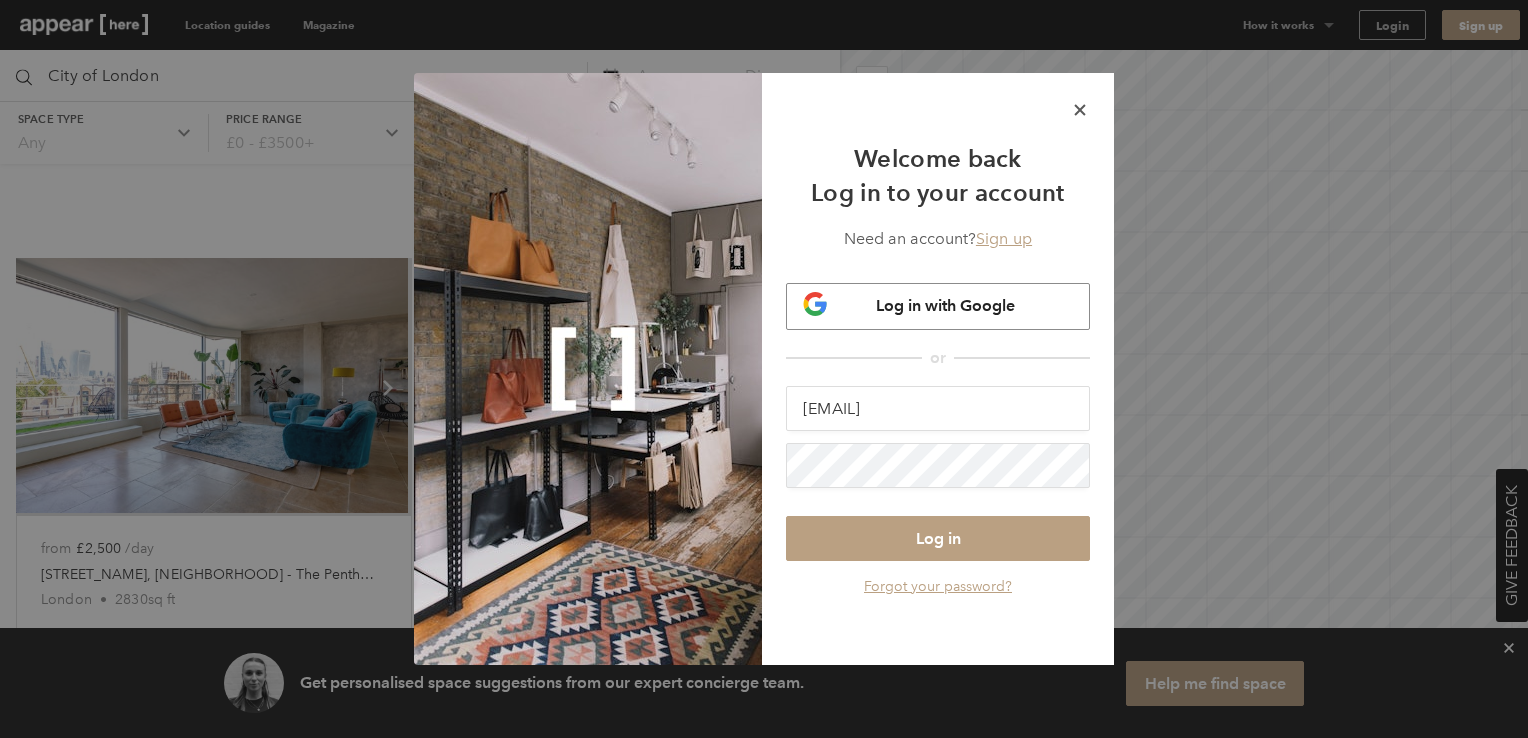 click on "Forgot your password?" at bounding box center (938, 586) 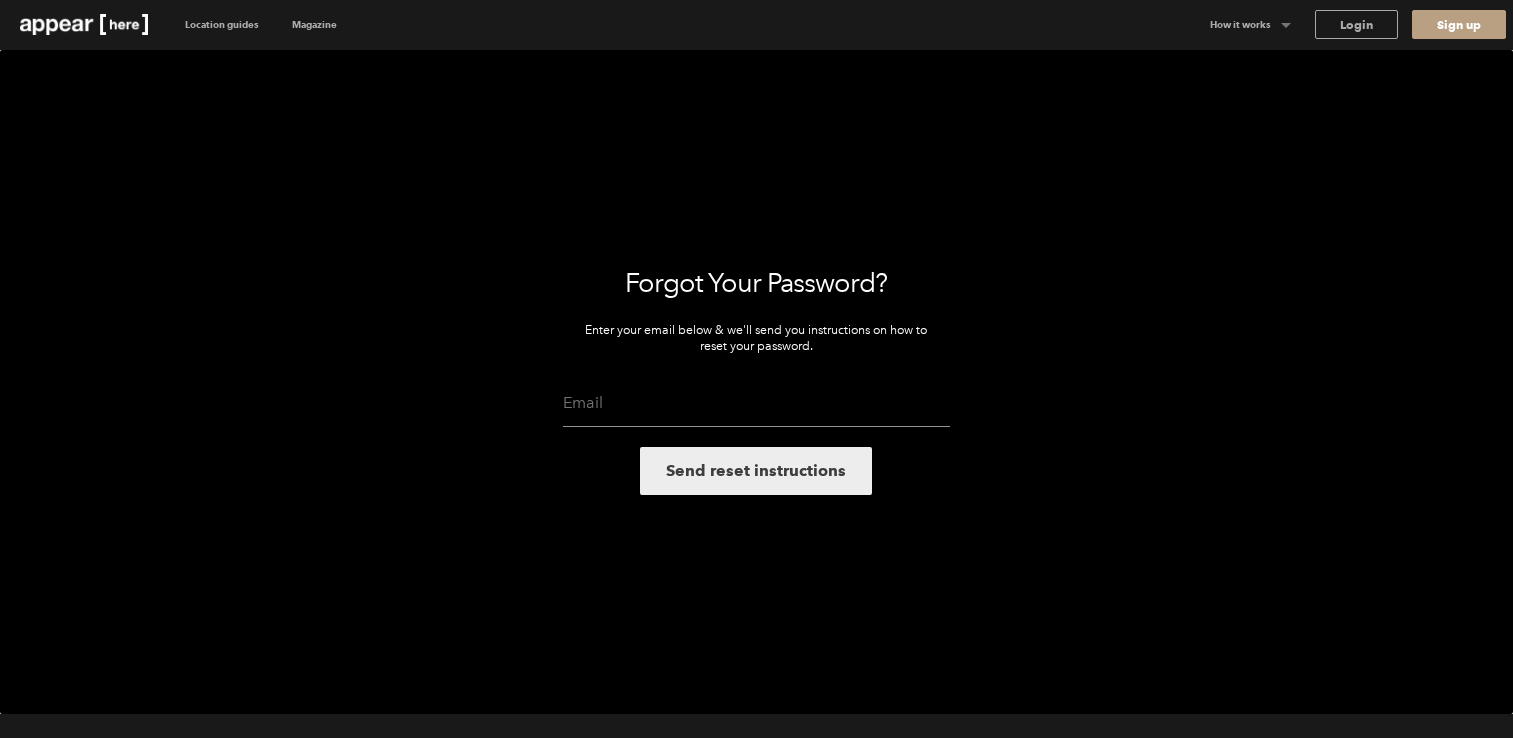 scroll, scrollTop: 0, scrollLeft: 0, axis: both 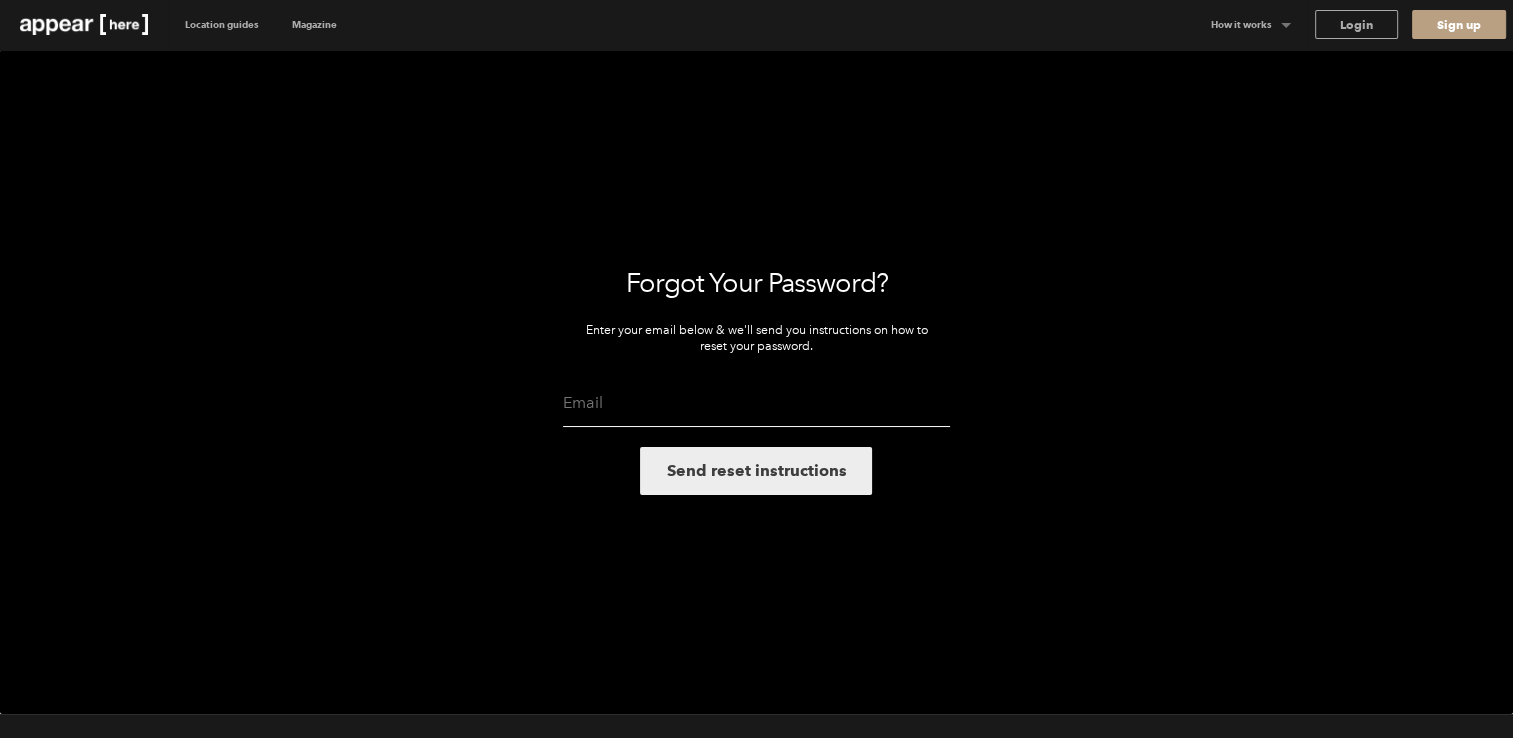 click at bounding box center (756, 403) 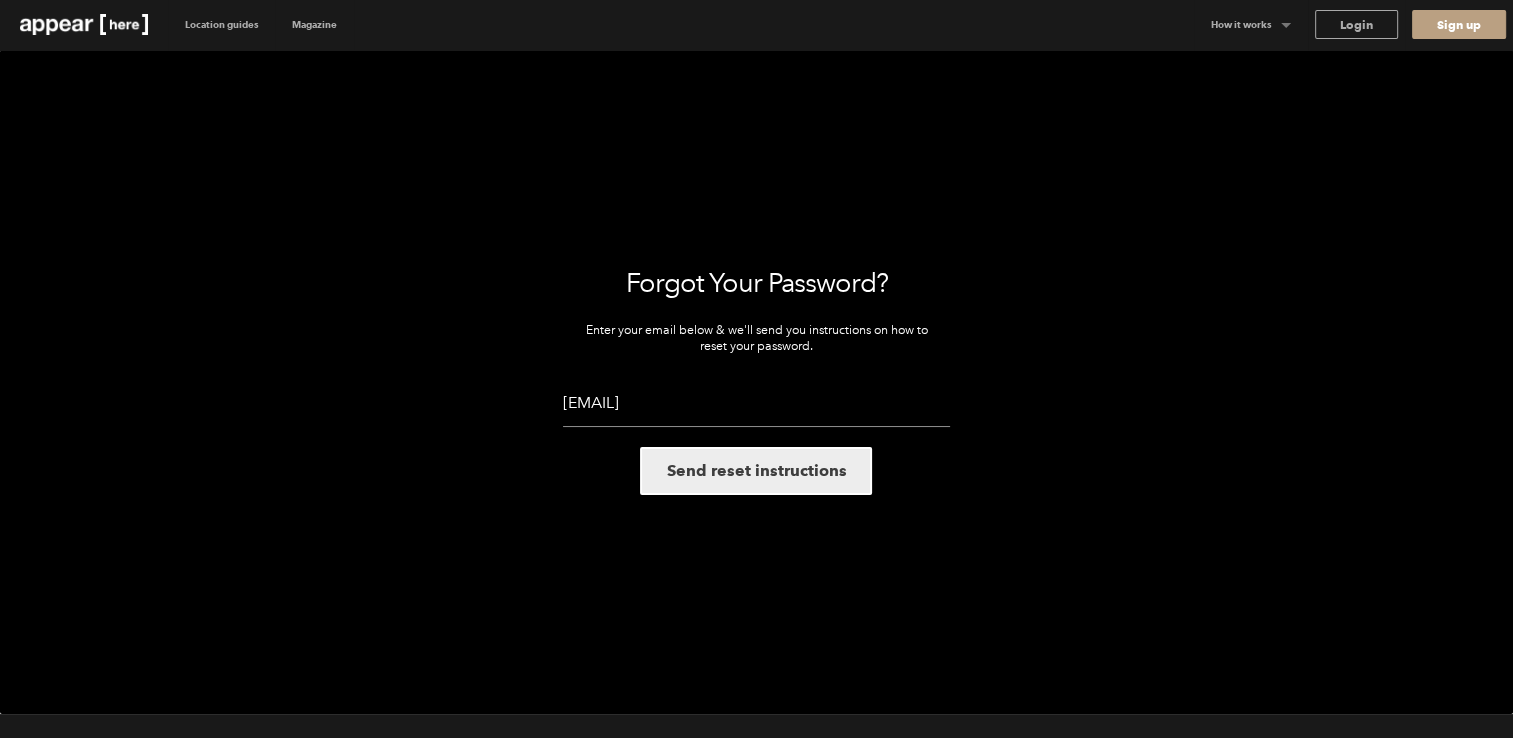 click on "Send reset instructions" at bounding box center [756, 471] 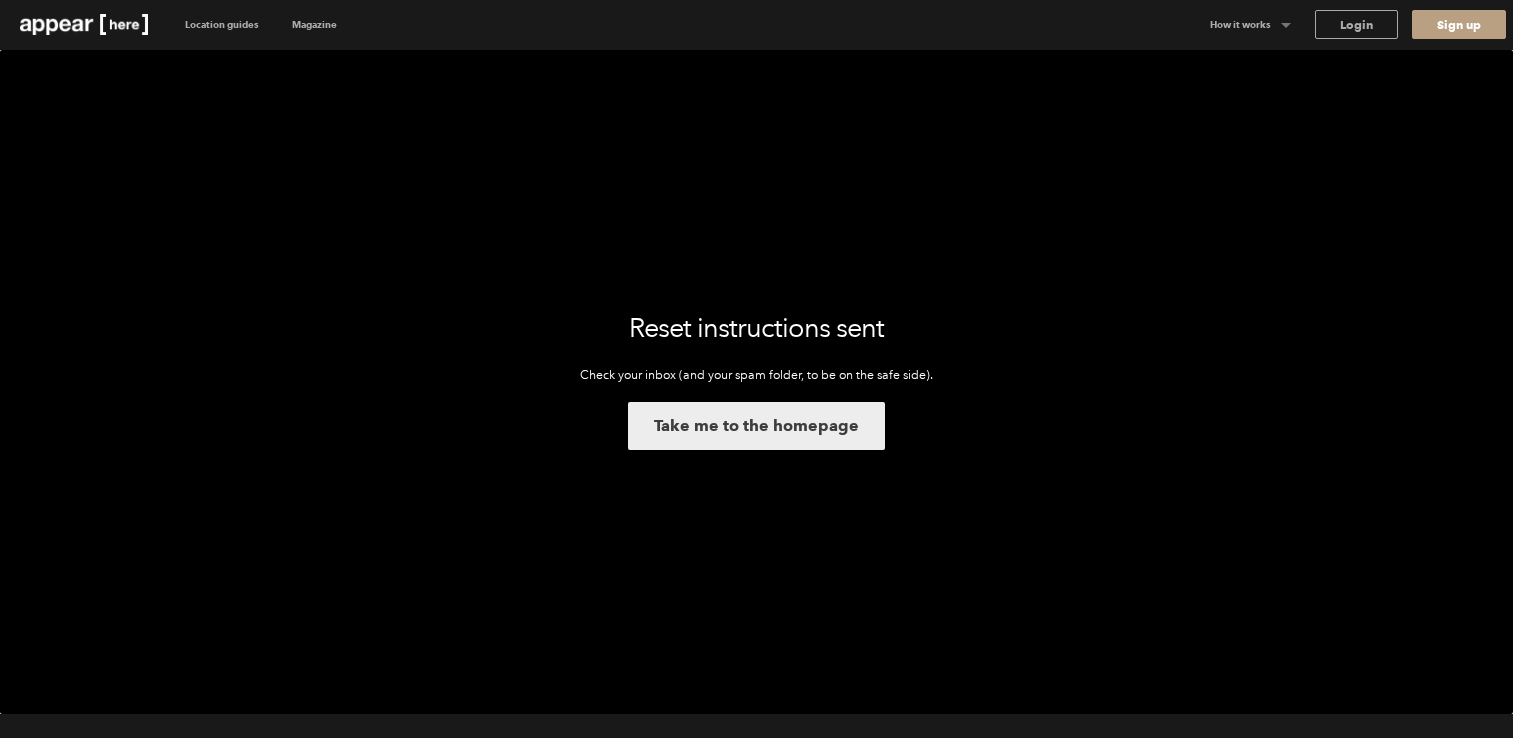 scroll, scrollTop: 0, scrollLeft: 0, axis: both 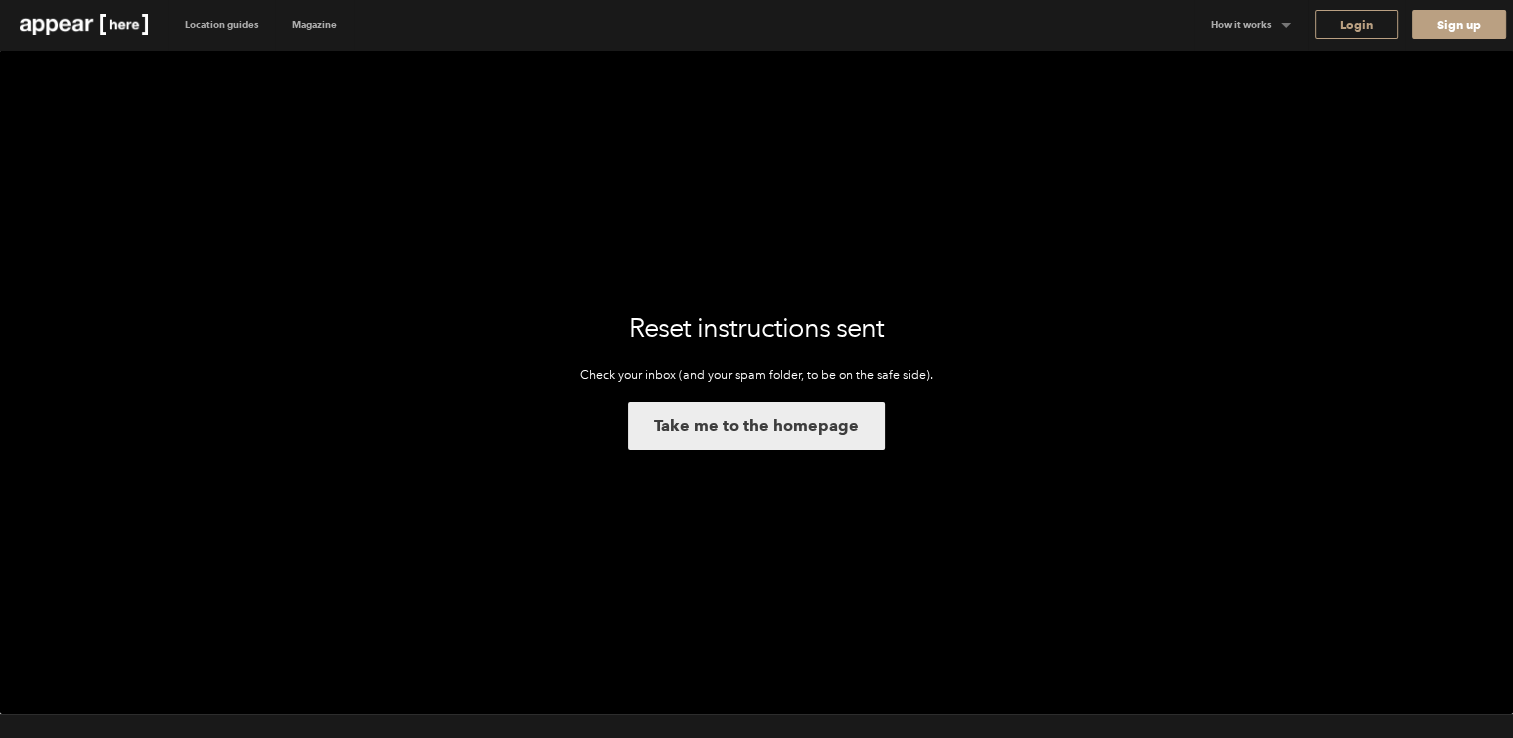 click on "Login" at bounding box center (1356, 24) 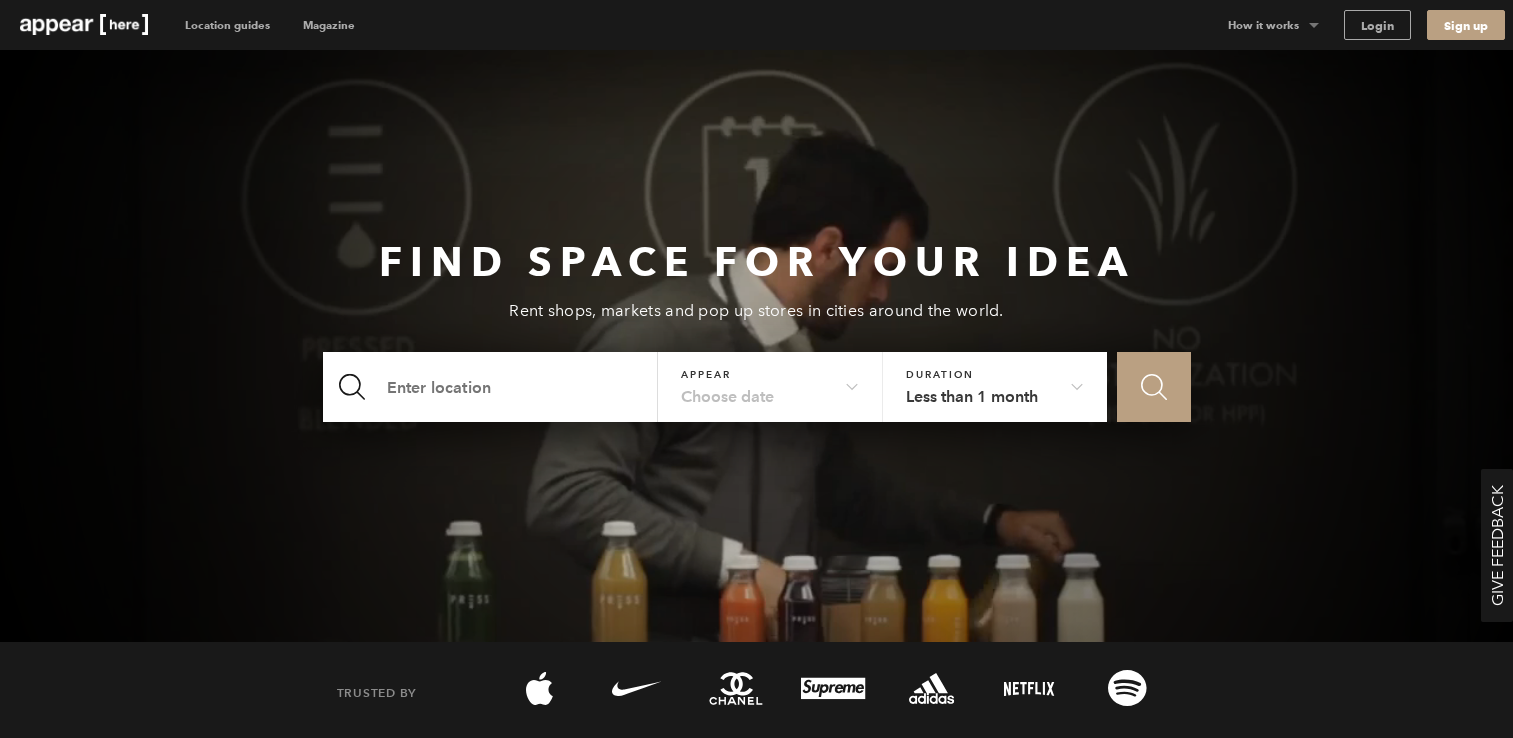 scroll, scrollTop: 0, scrollLeft: 0, axis: both 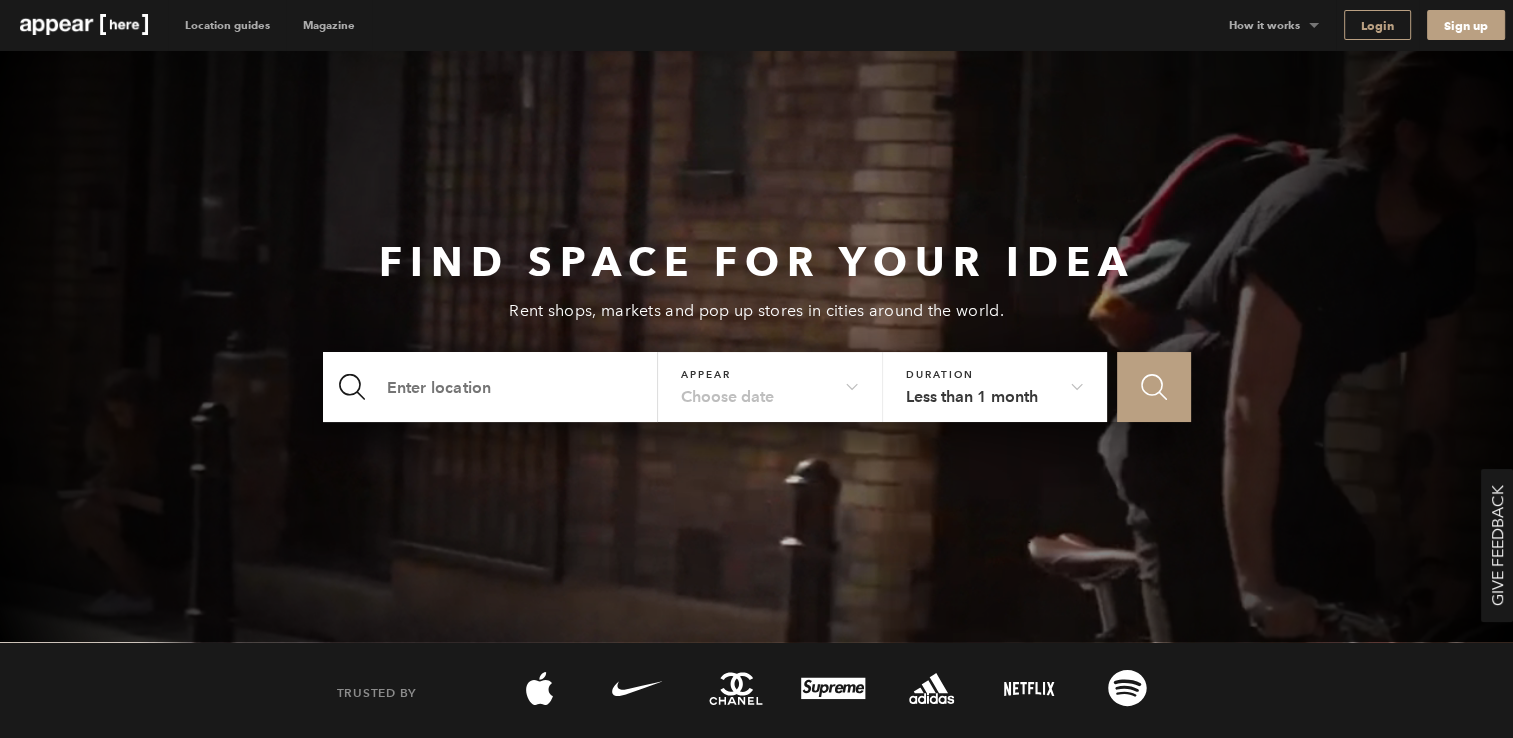 click on "Login" at bounding box center (1377, 25) 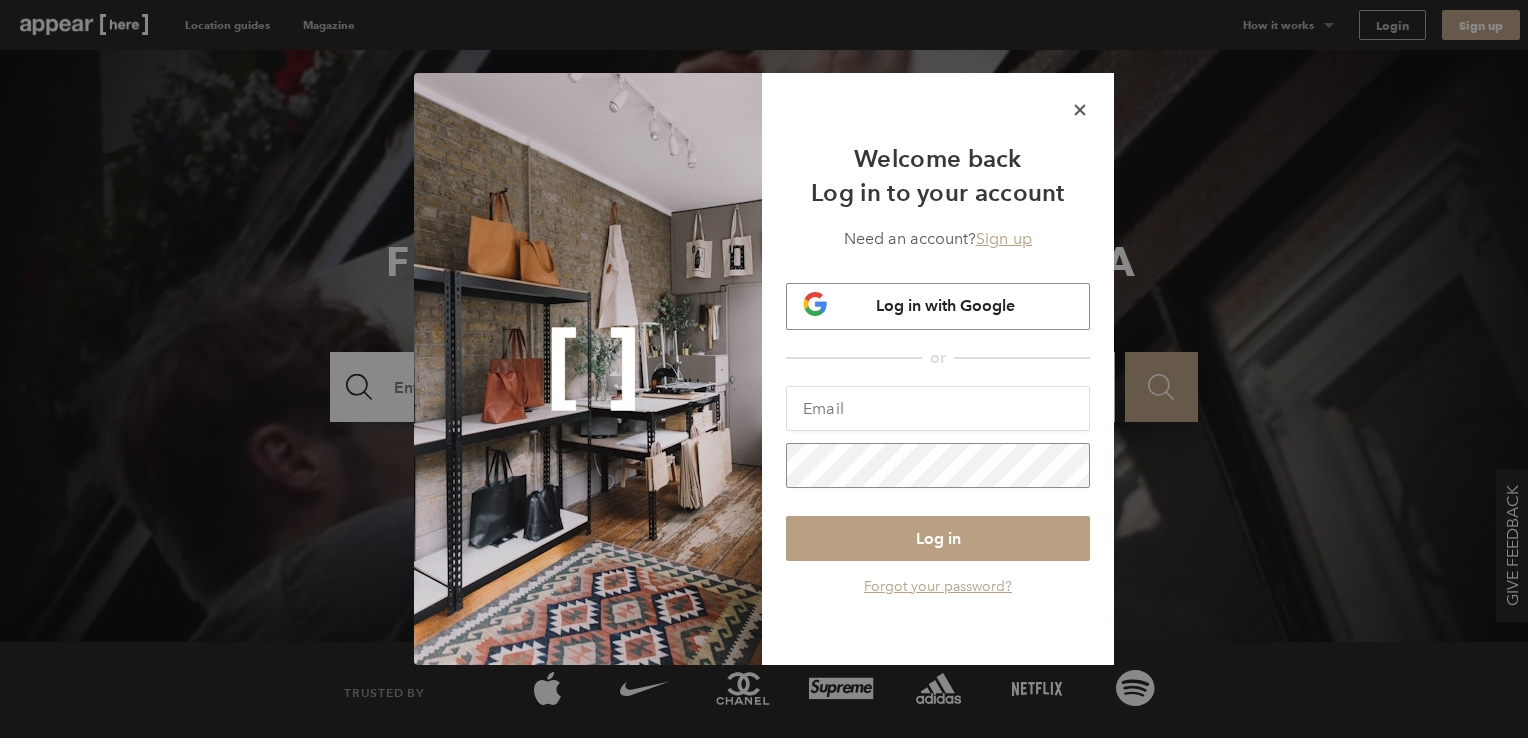 type 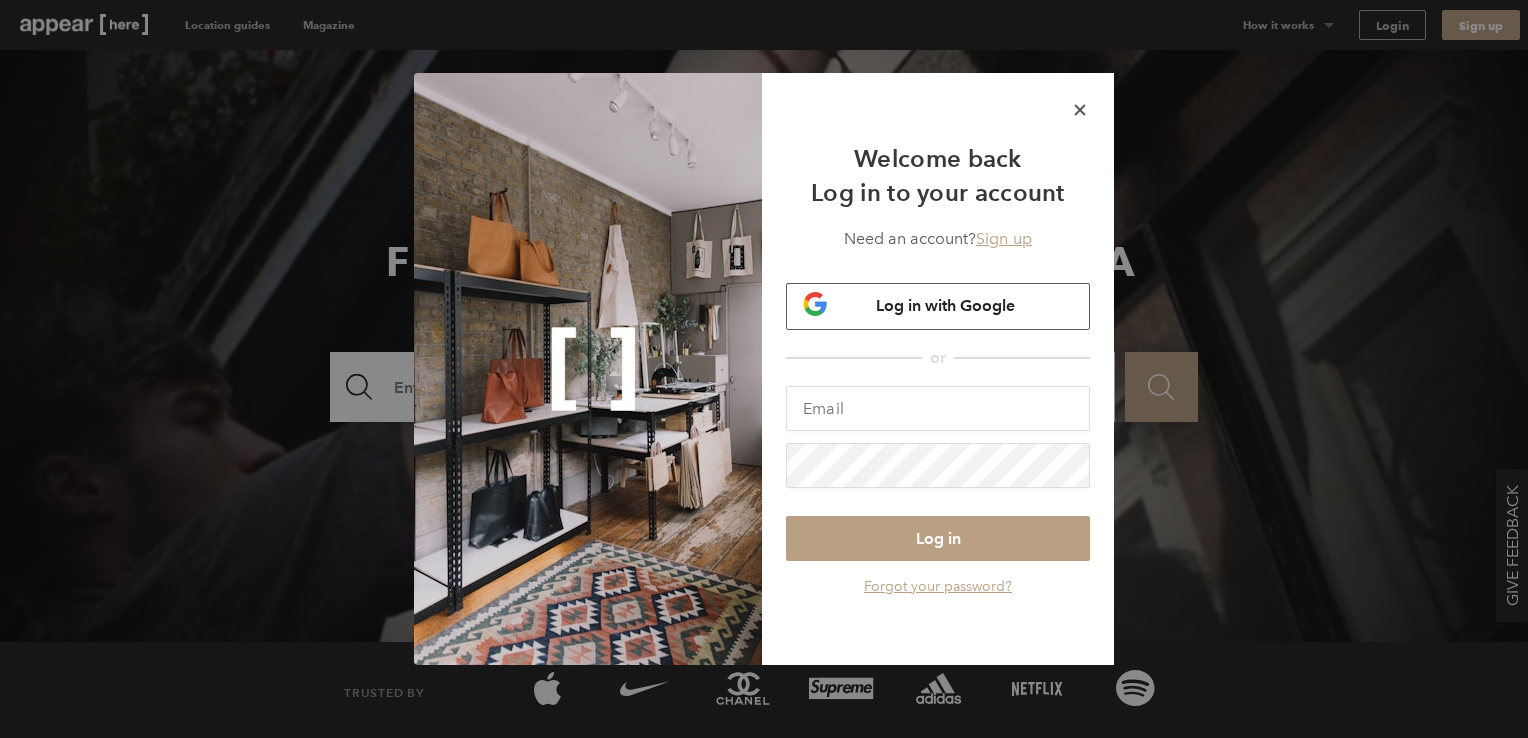 click on "Log in with Google" at bounding box center (945, 305) 